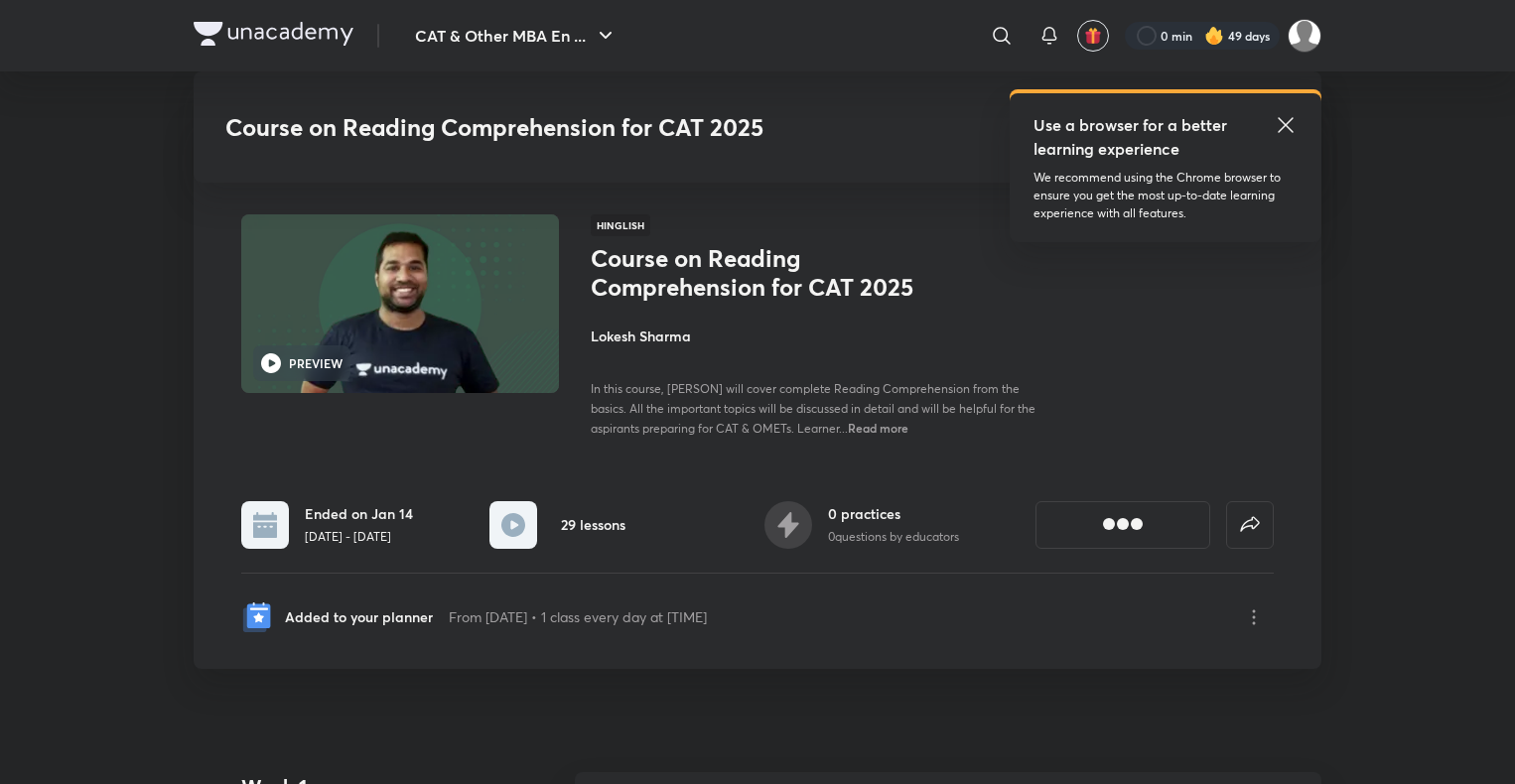 scroll, scrollTop: 2433, scrollLeft: 0, axis: vertical 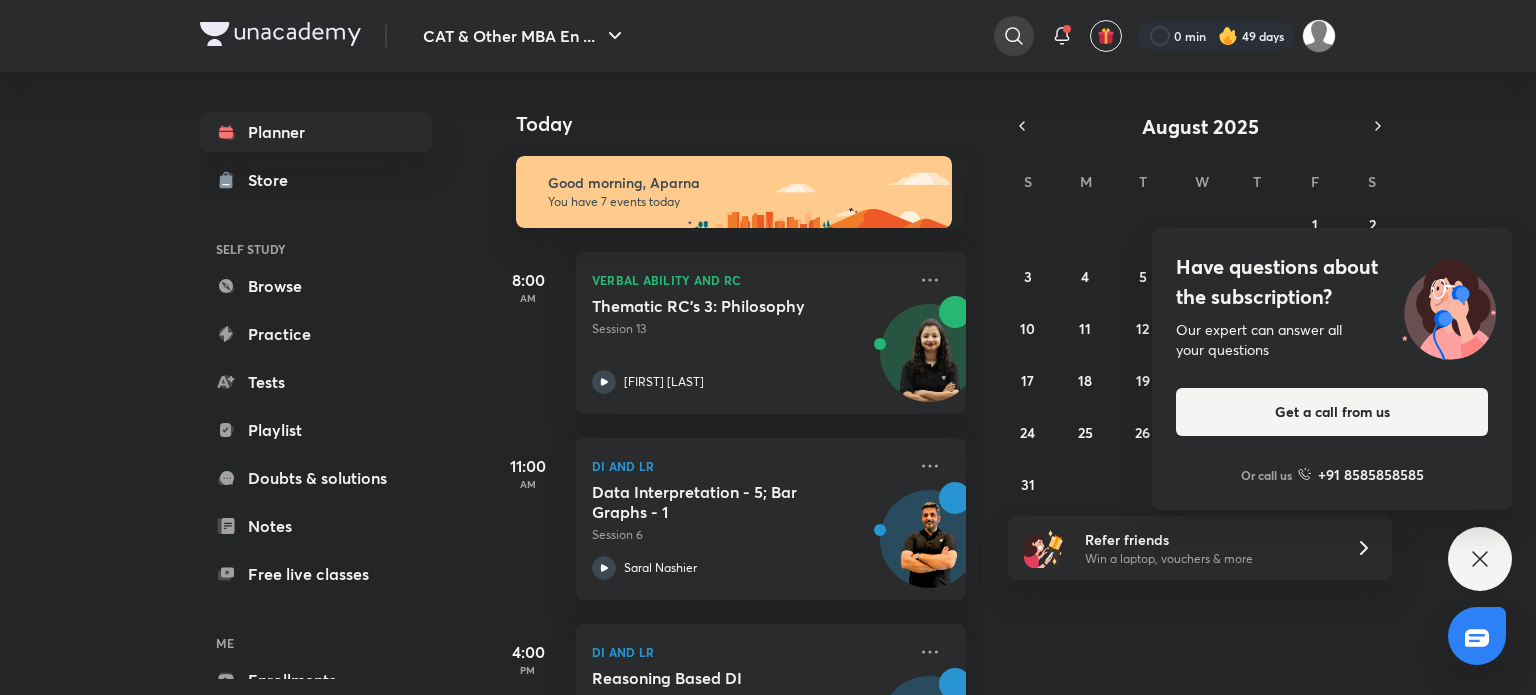 click 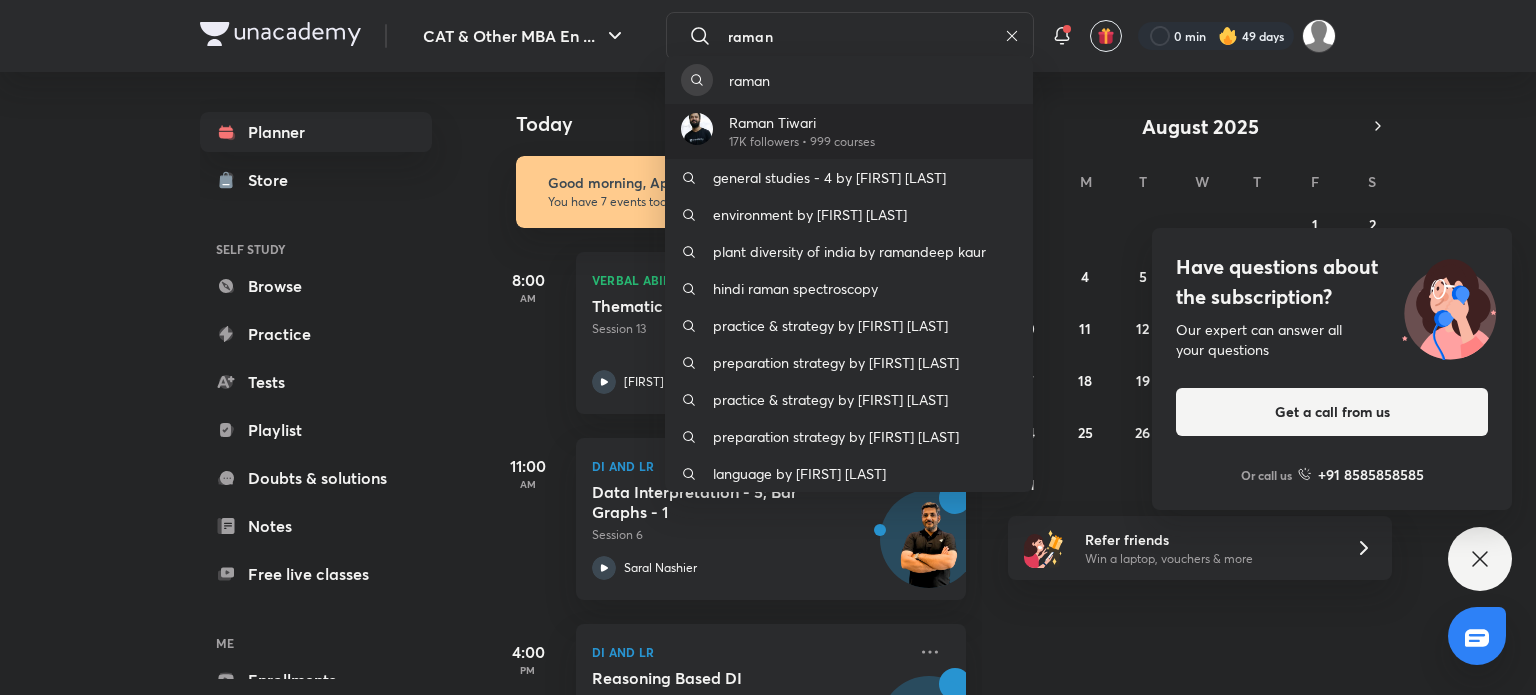 type on "raman" 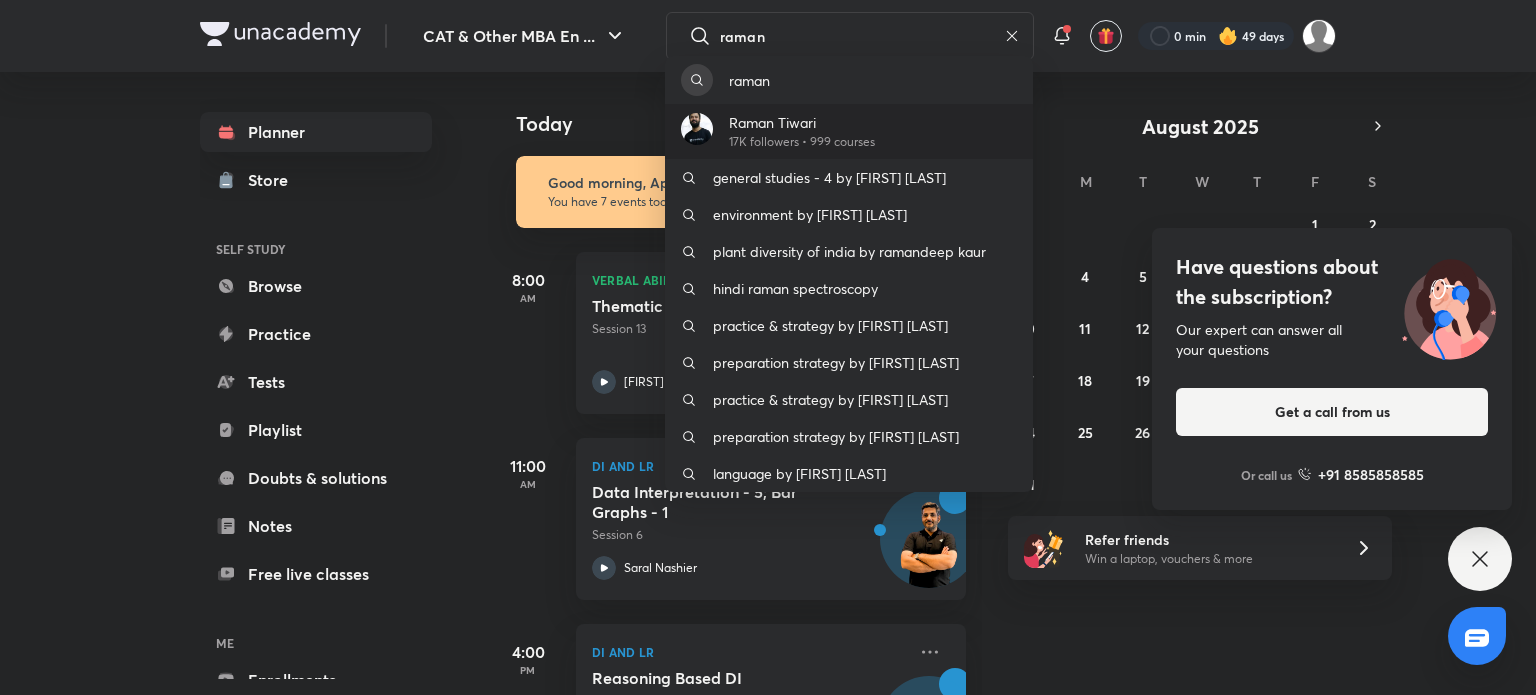 click on "Raman Tiwari" at bounding box center (802, 122) 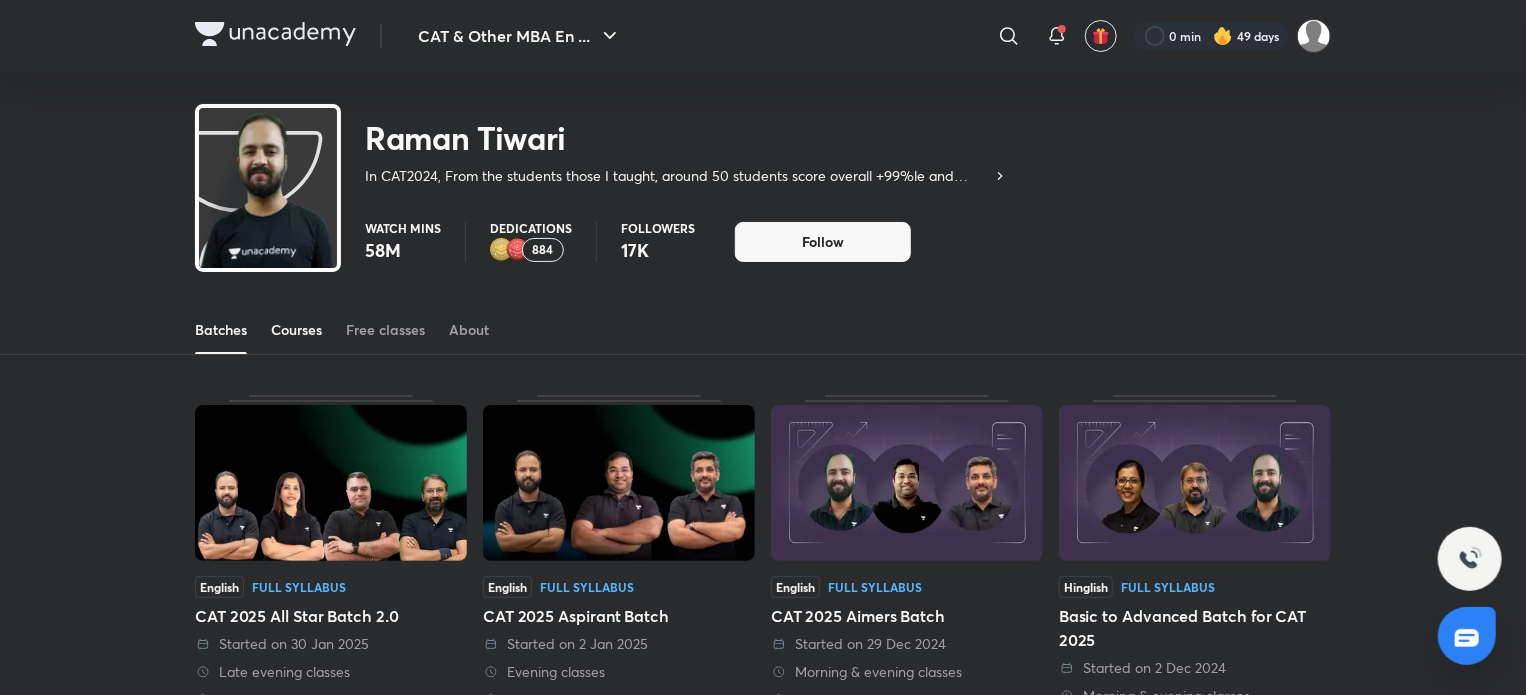 click on "Courses" at bounding box center (296, 330) 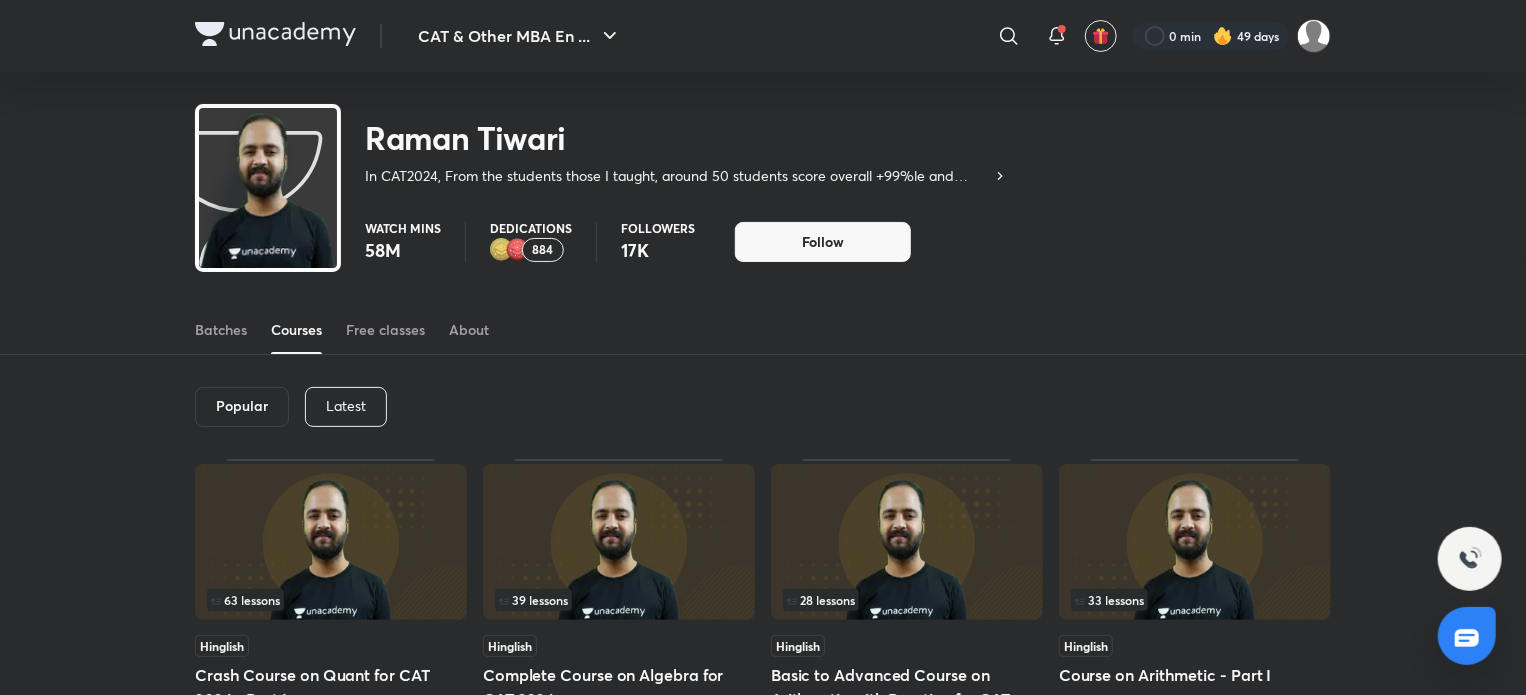 click on "Latest" at bounding box center [346, 406] 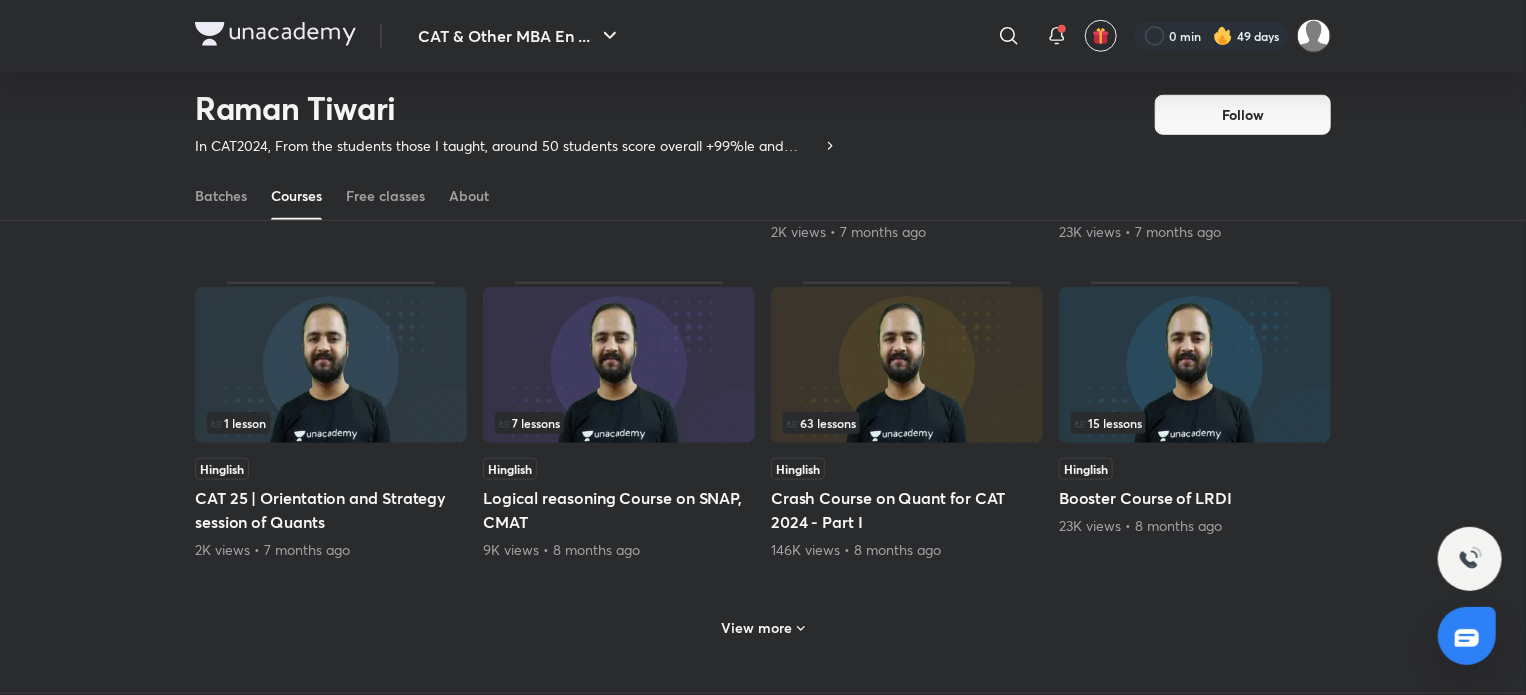 scroll, scrollTop: 760, scrollLeft: 0, axis: vertical 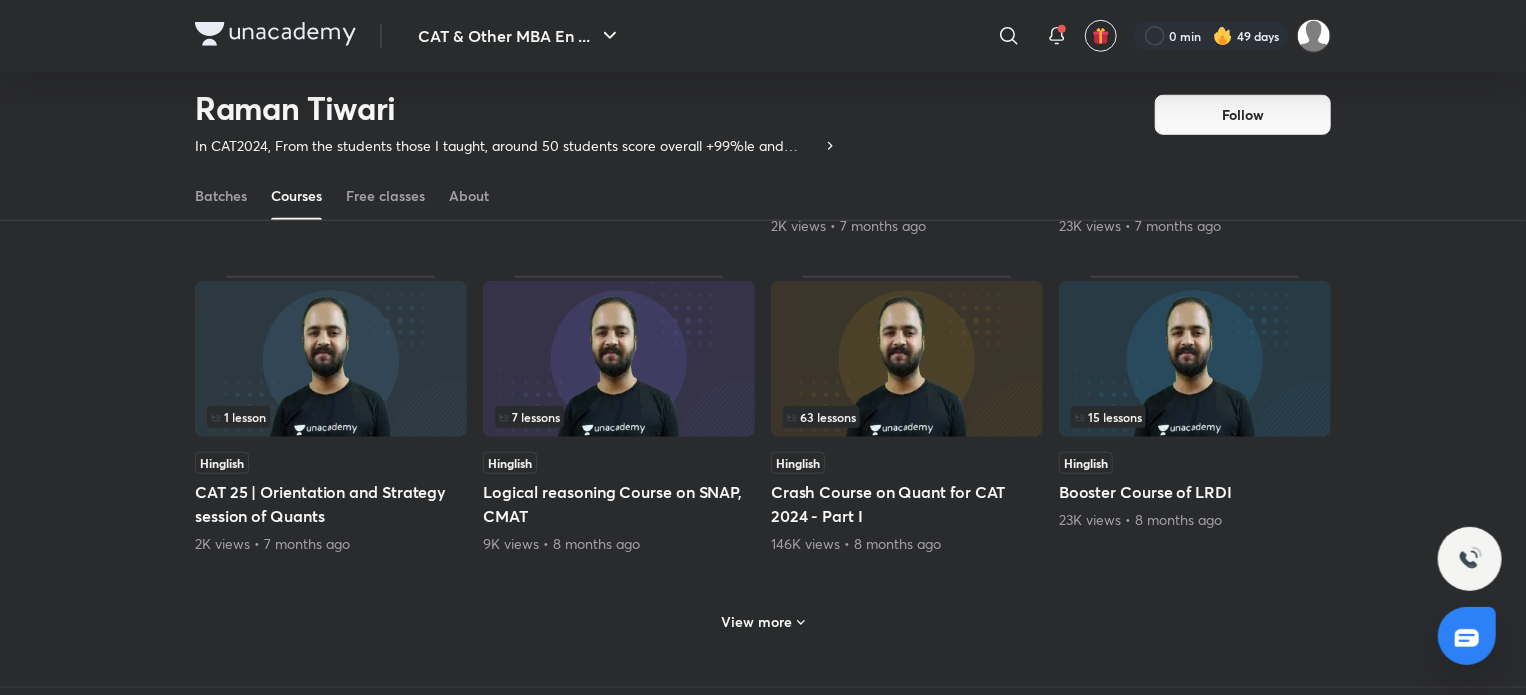 click on "View more" at bounding box center (763, 622) 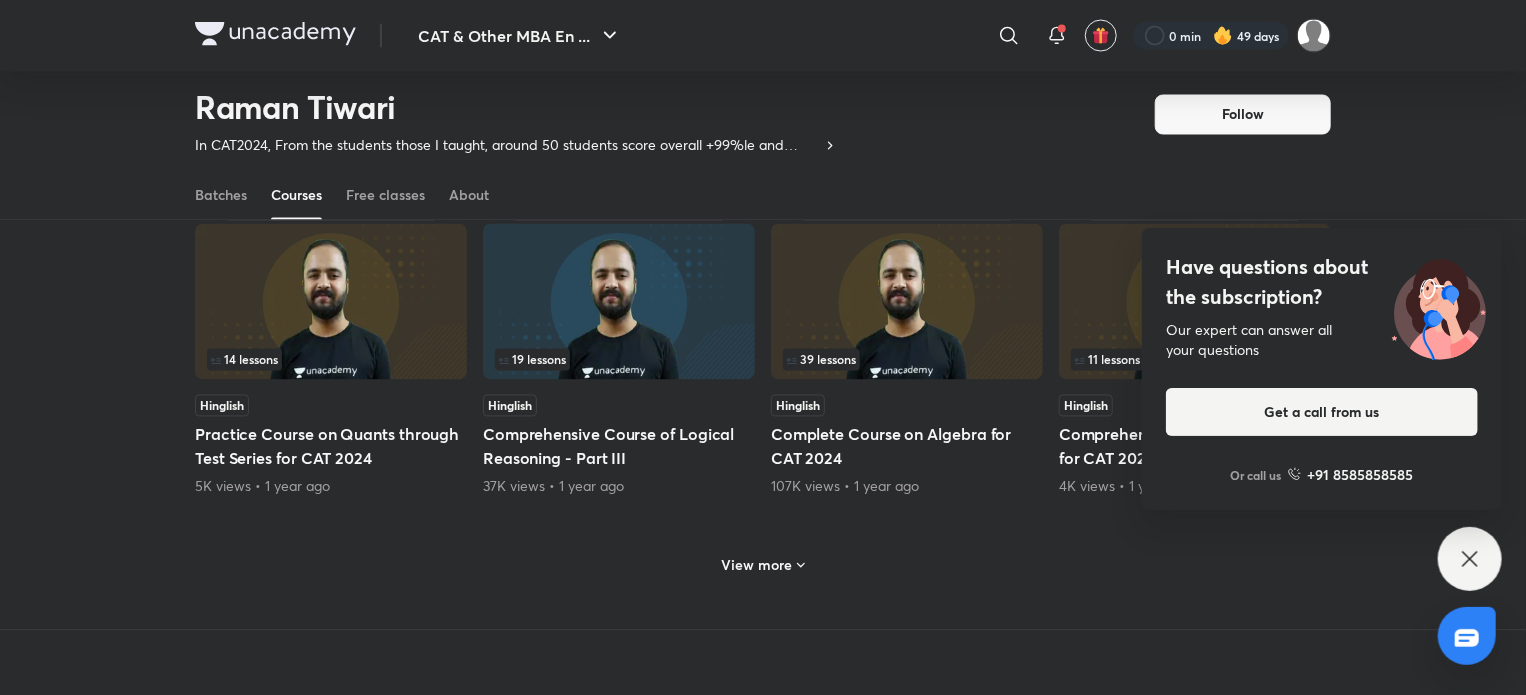 scroll, scrollTop: 1816, scrollLeft: 0, axis: vertical 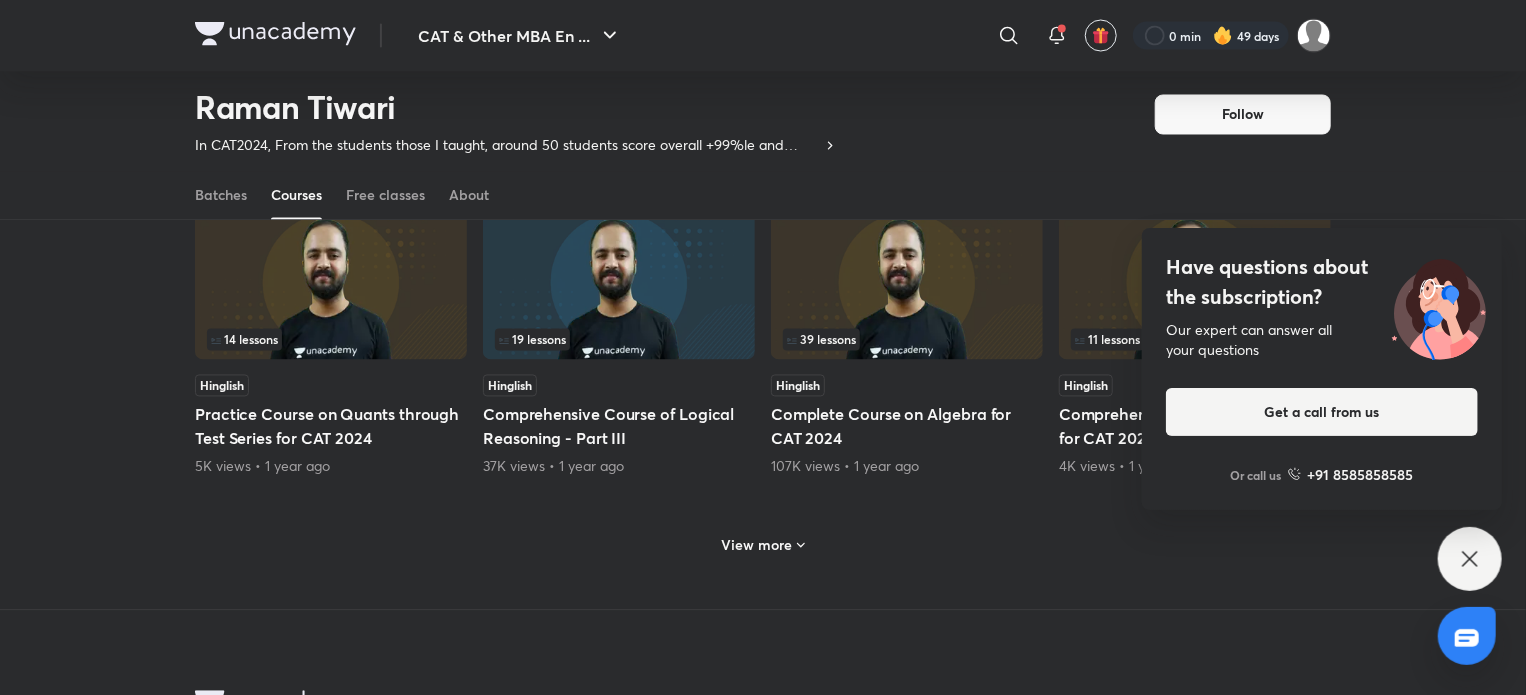 click 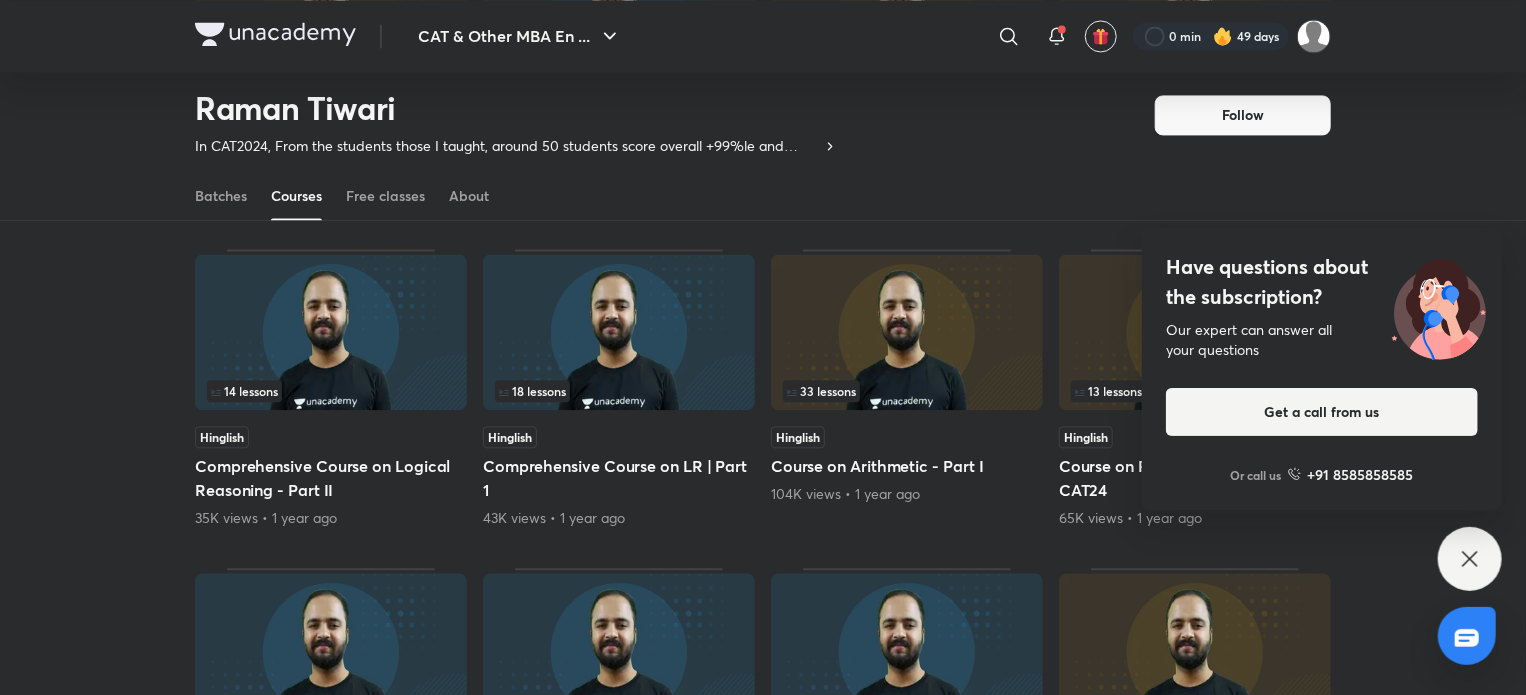 scroll, scrollTop: 2084, scrollLeft: 0, axis: vertical 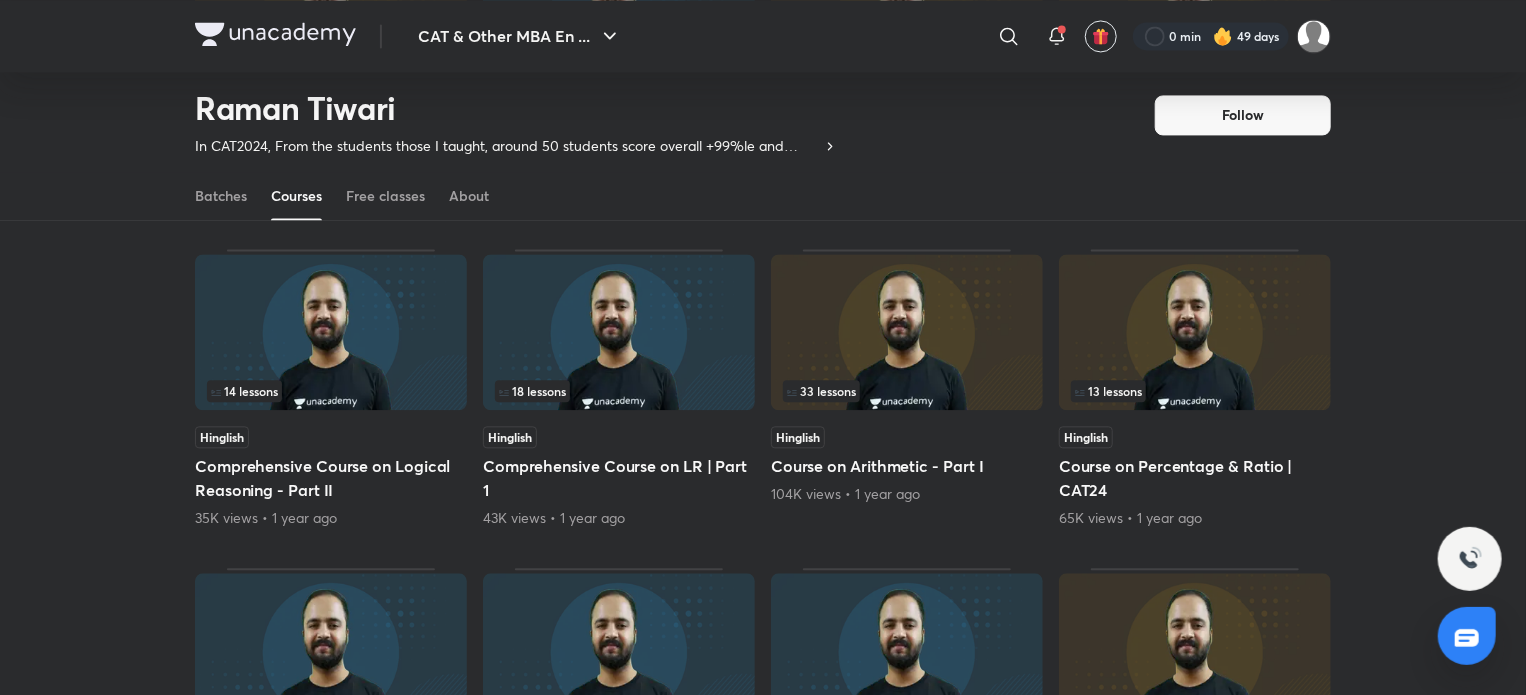 click at bounding box center [907, 332] 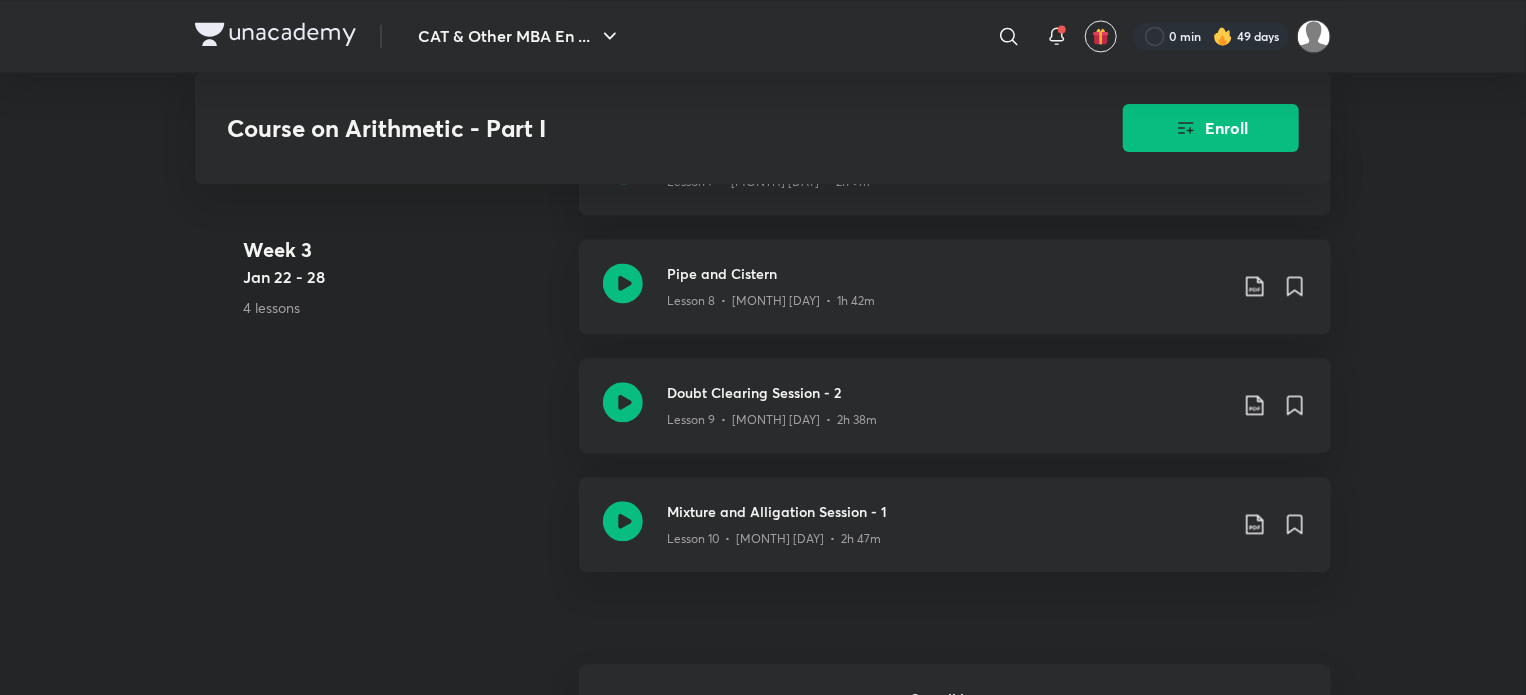 scroll, scrollTop: 2055, scrollLeft: 0, axis: vertical 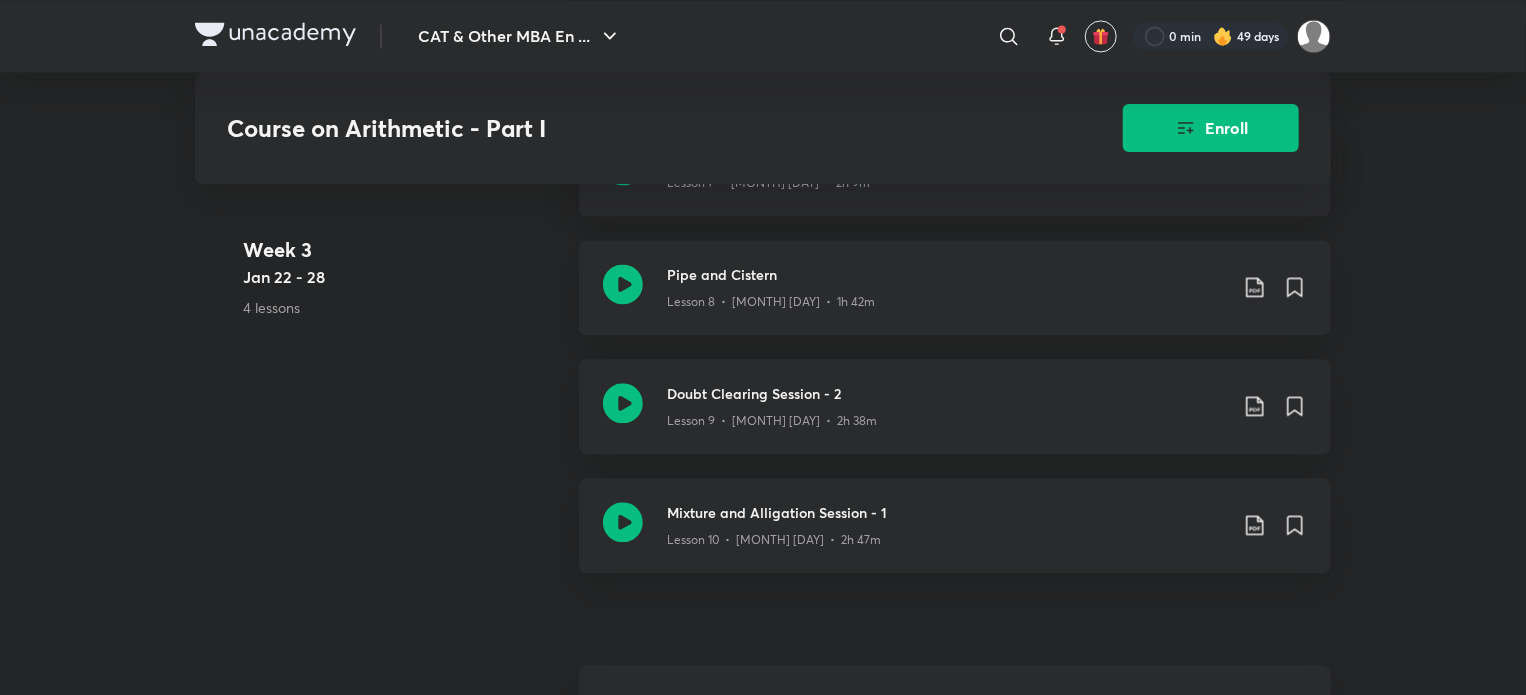 click on "+  See all lessons" at bounding box center (955, 700) 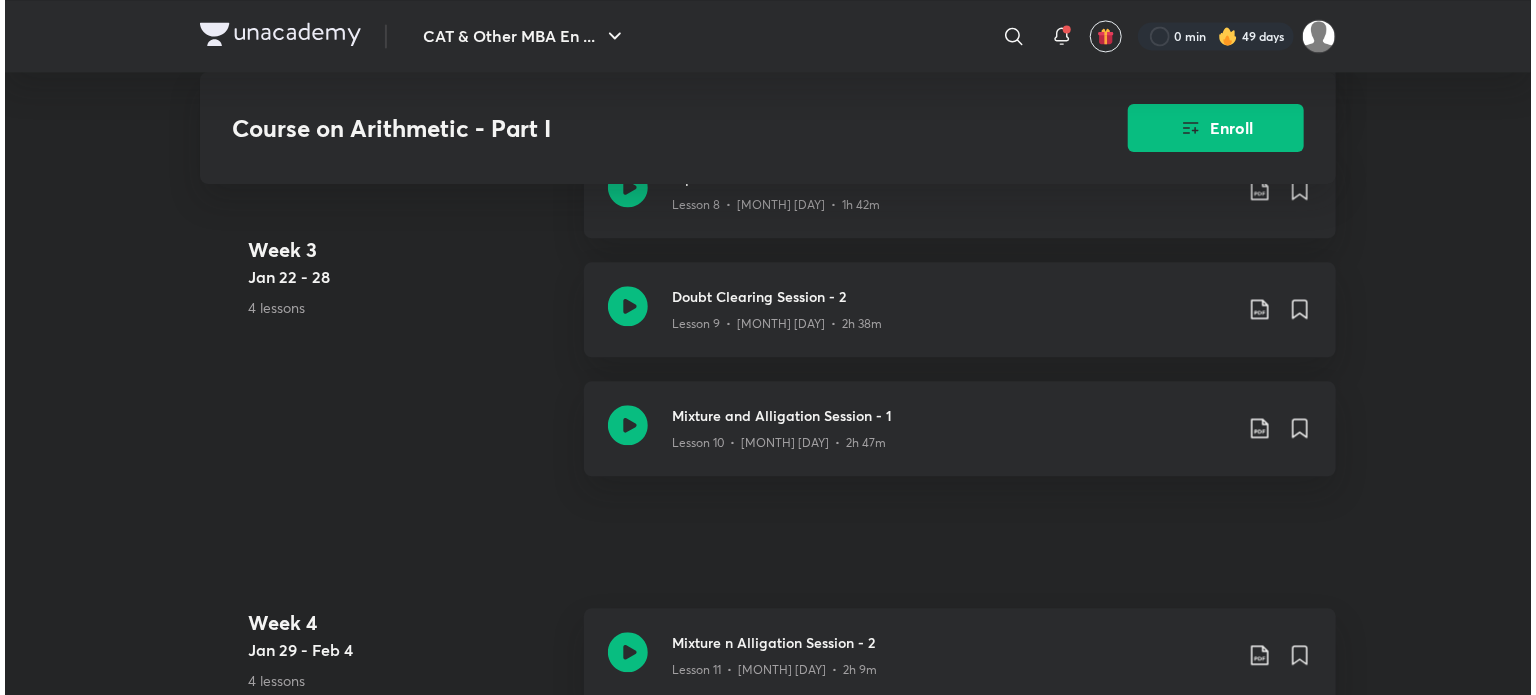 scroll, scrollTop: 2153, scrollLeft: 0, axis: vertical 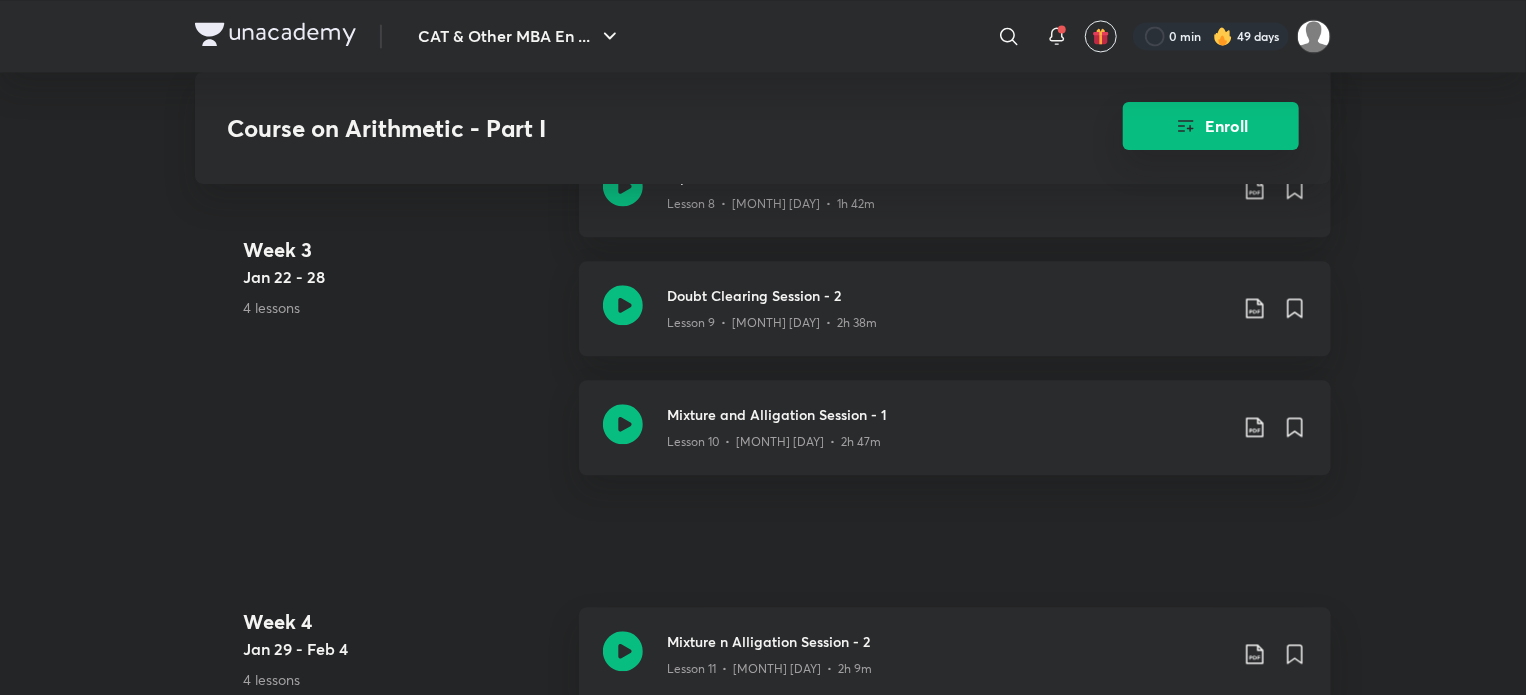 click on "Enroll" at bounding box center (1211, 126) 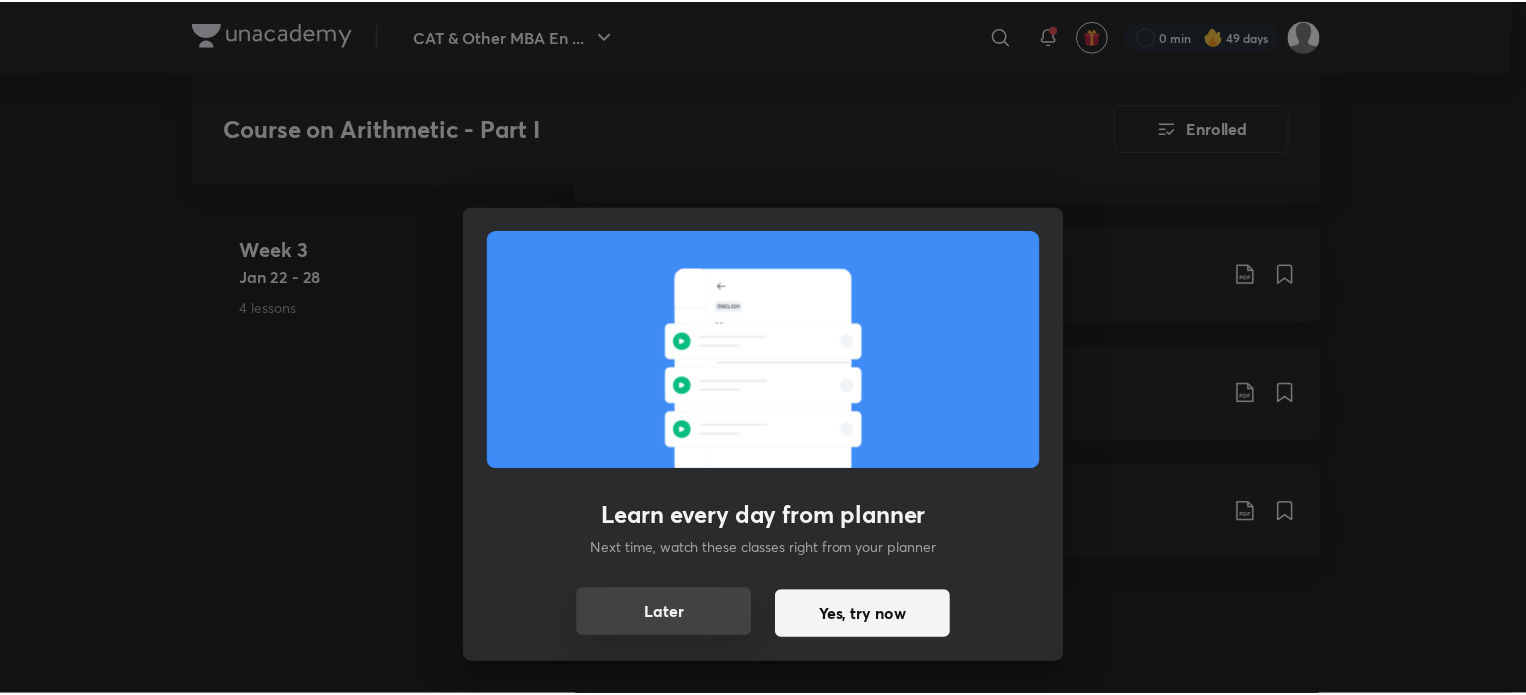 scroll, scrollTop: 2253, scrollLeft: 0, axis: vertical 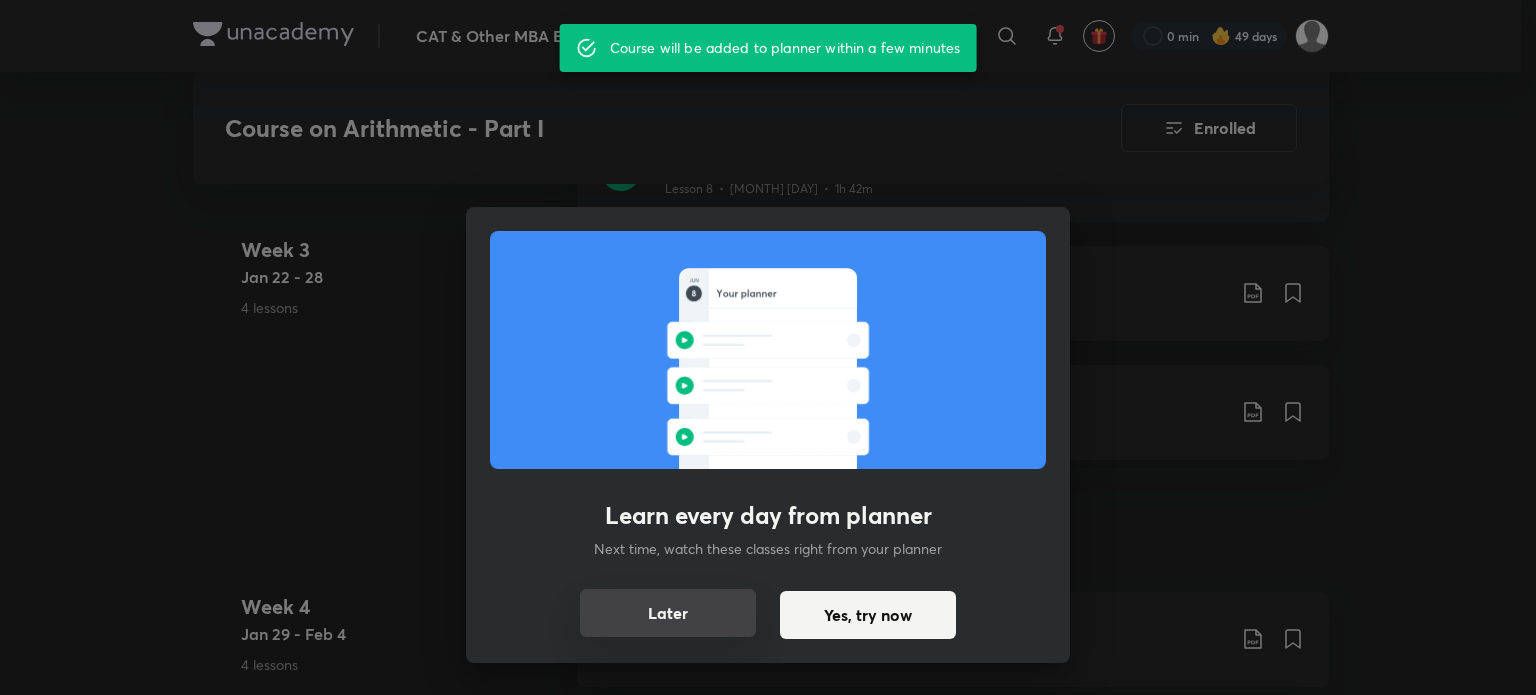 click on "Later" at bounding box center (668, 613) 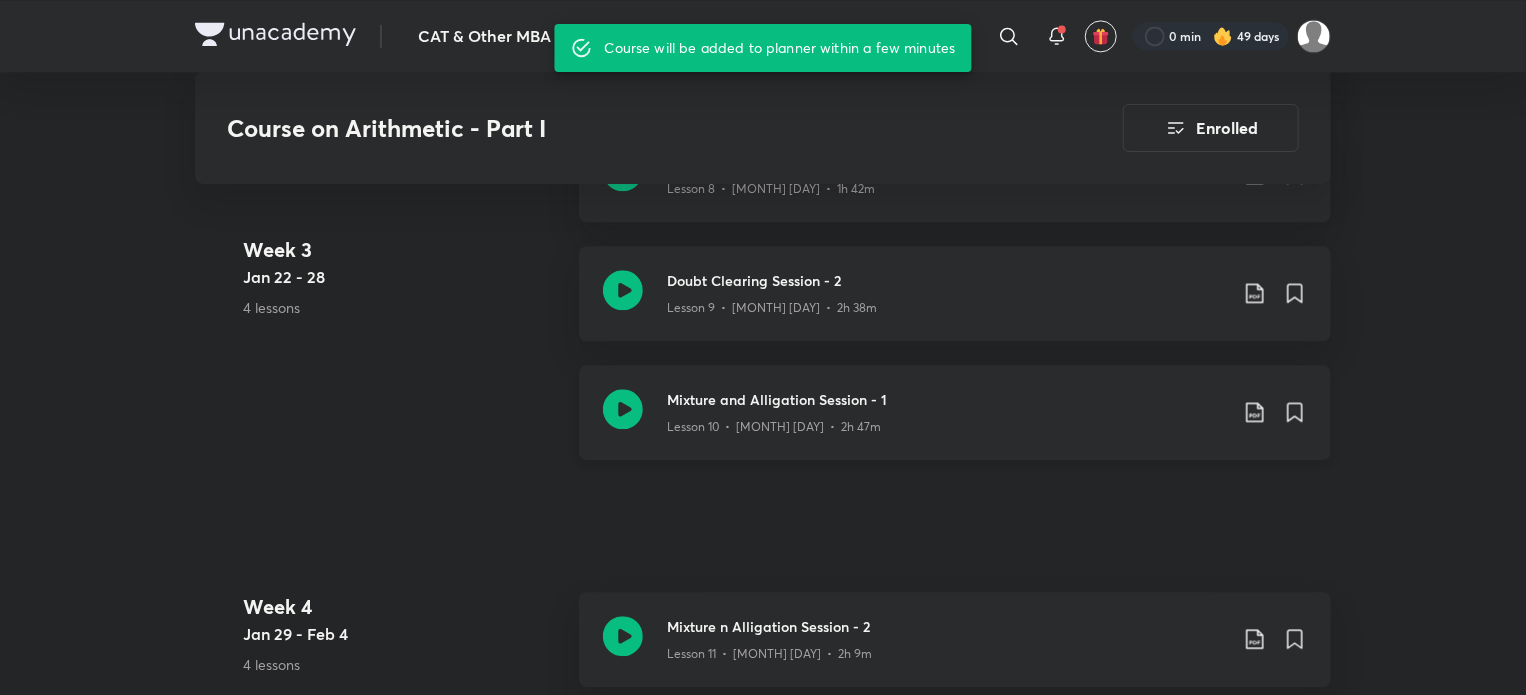 click 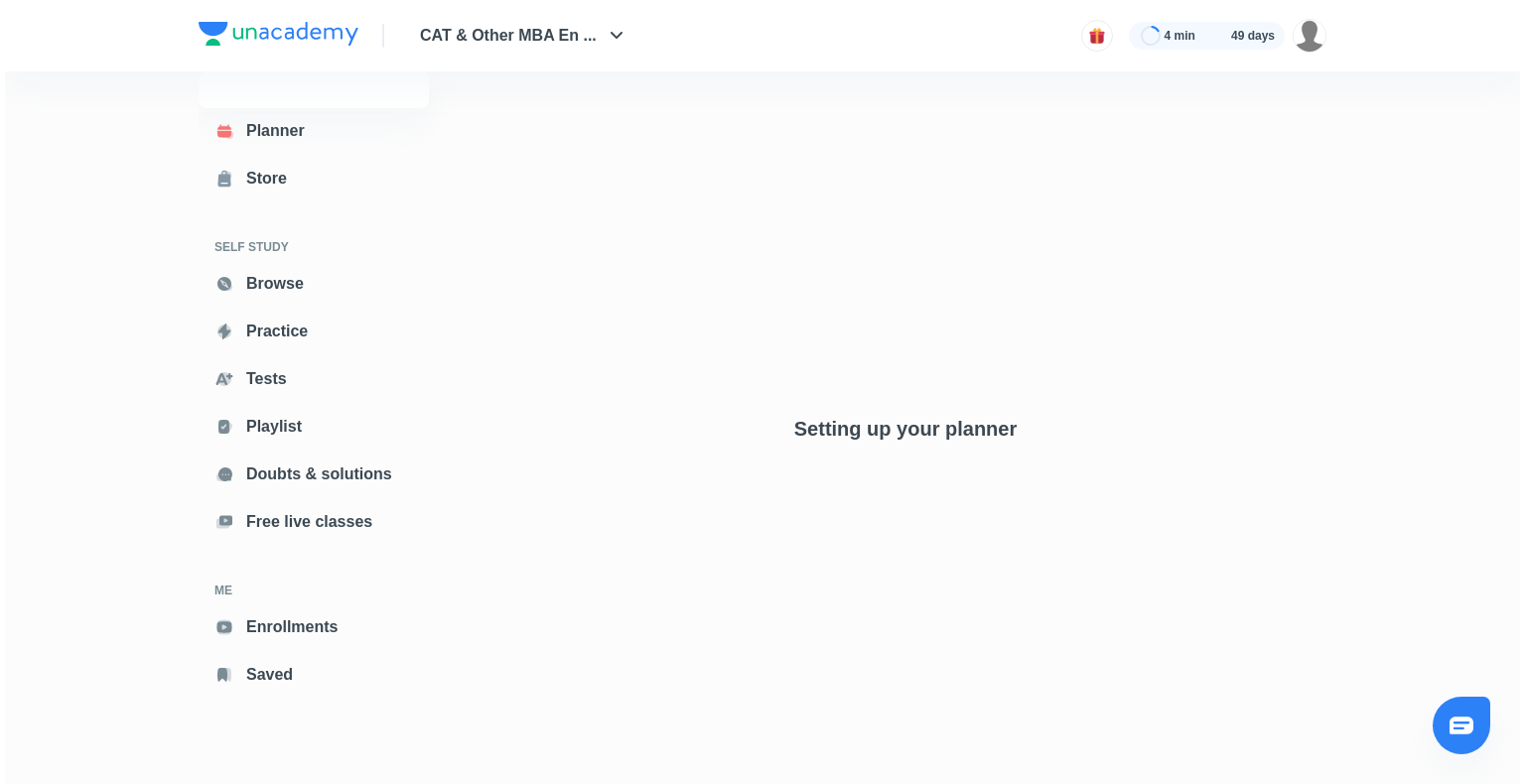scroll, scrollTop: 0, scrollLeft: 0, axis: both 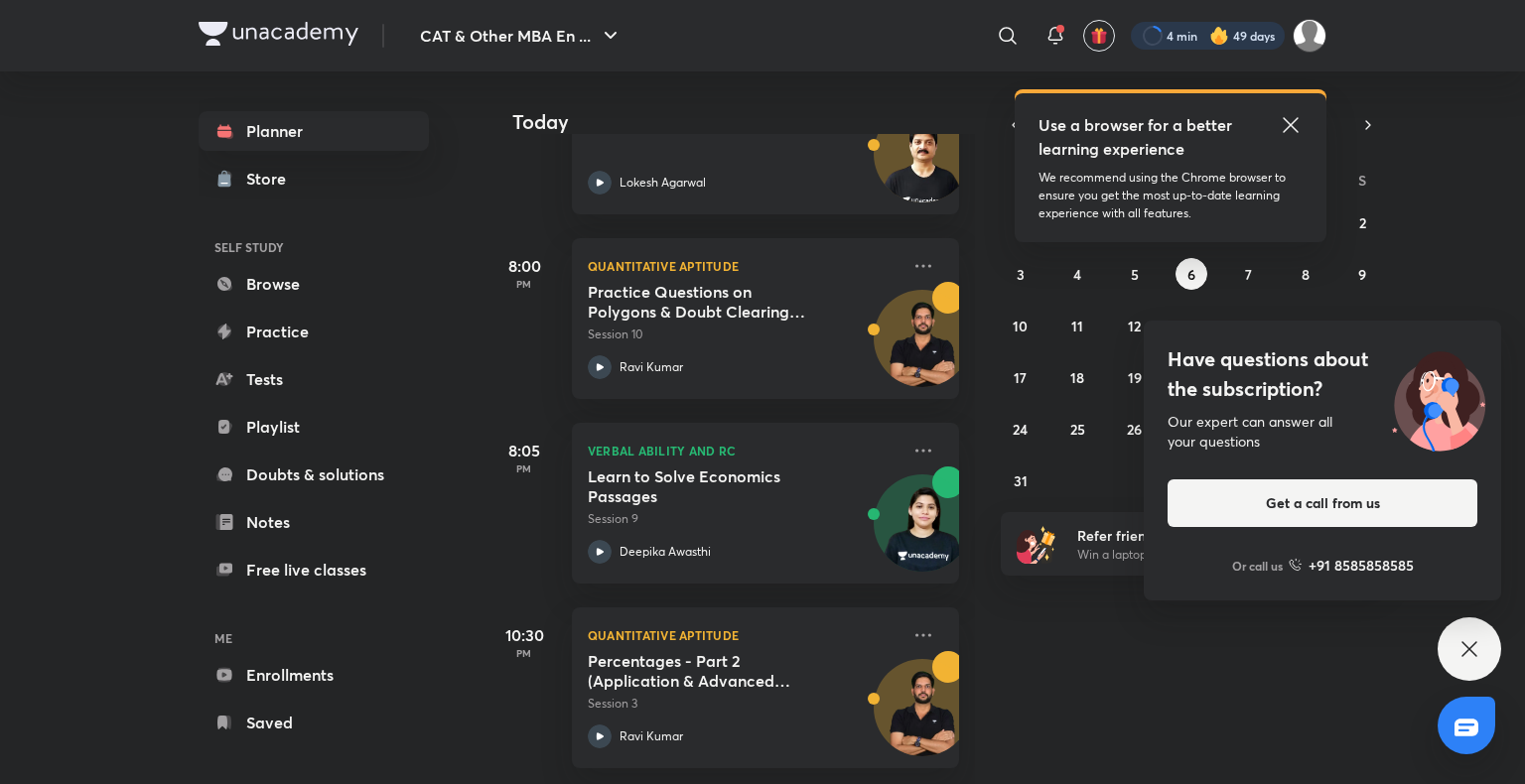 click at bounding box center (1207, 36) 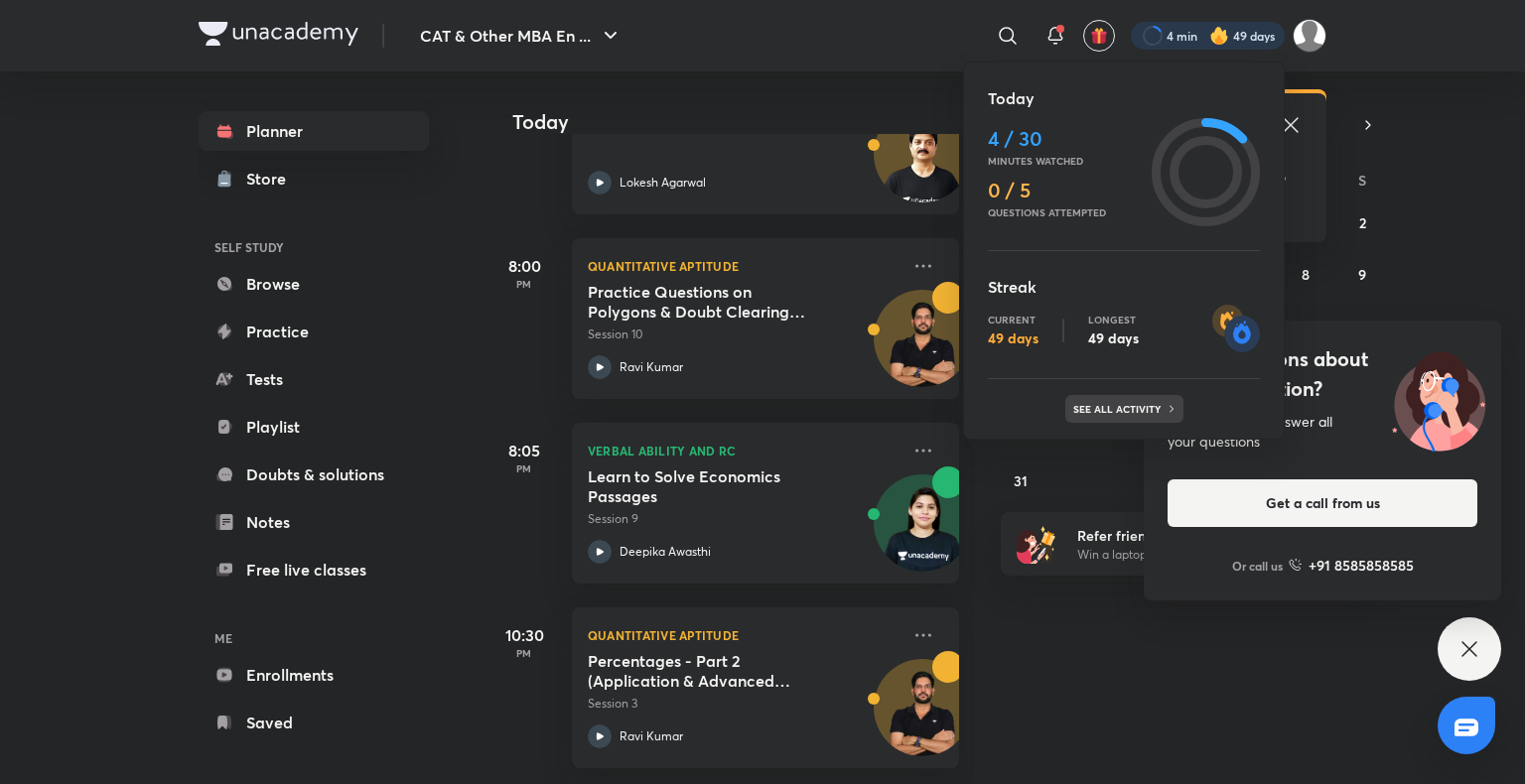 click on "See all activity" at bounding box center (1119, 409) 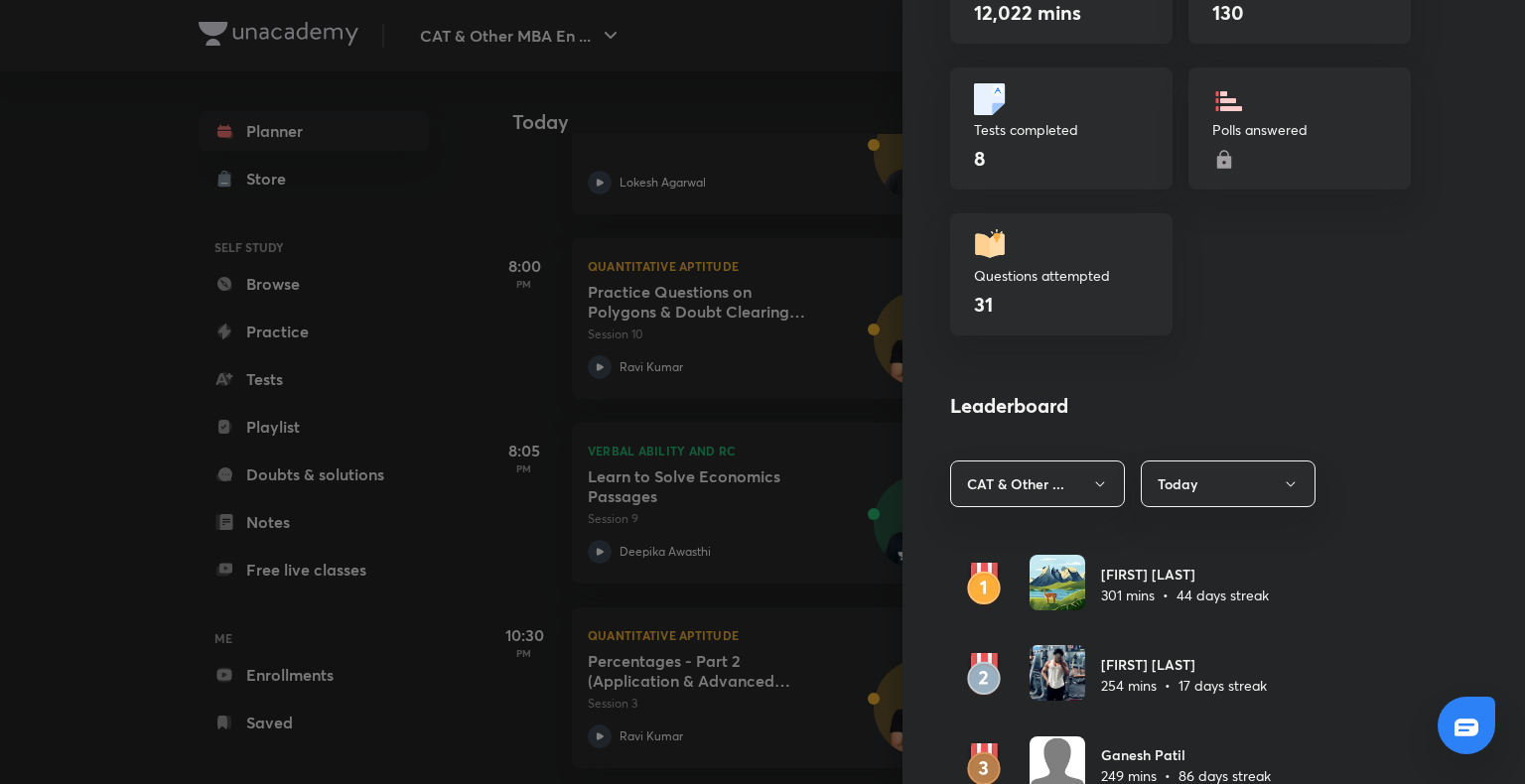 scroll, scrollTop: 1016, scrollLeft: 0, axis: vertical 